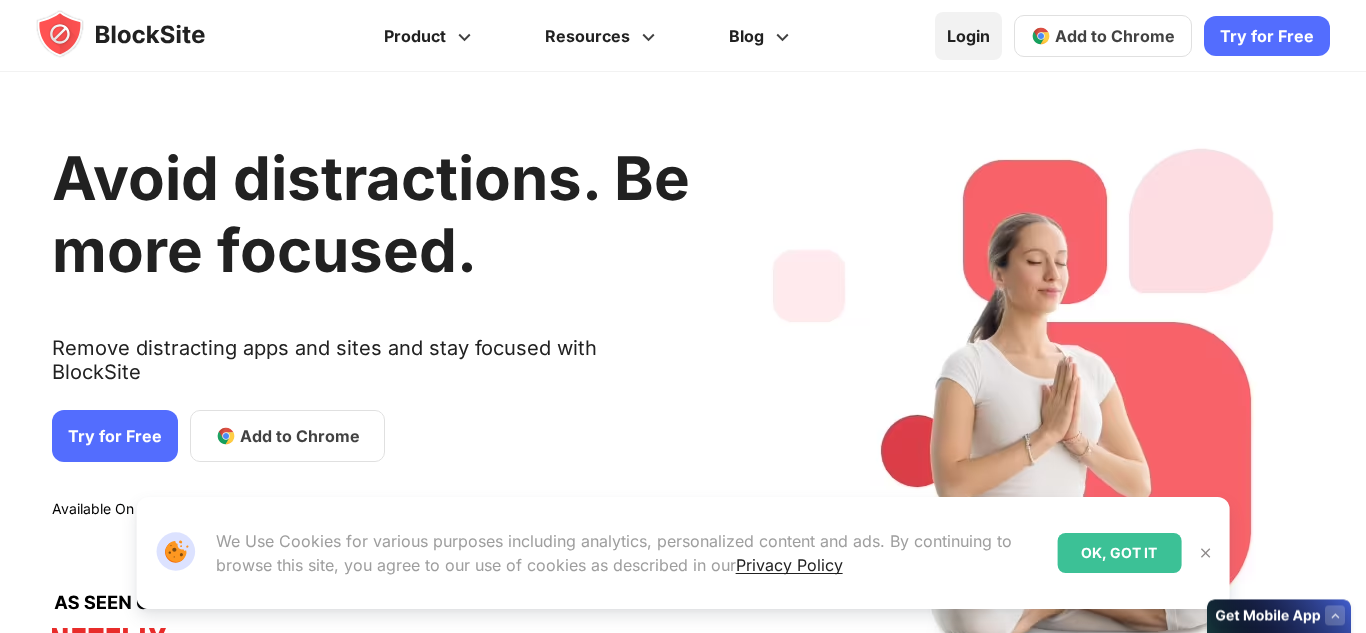scroll, scrollTop: 0, scrollLeft: 0, axis: both 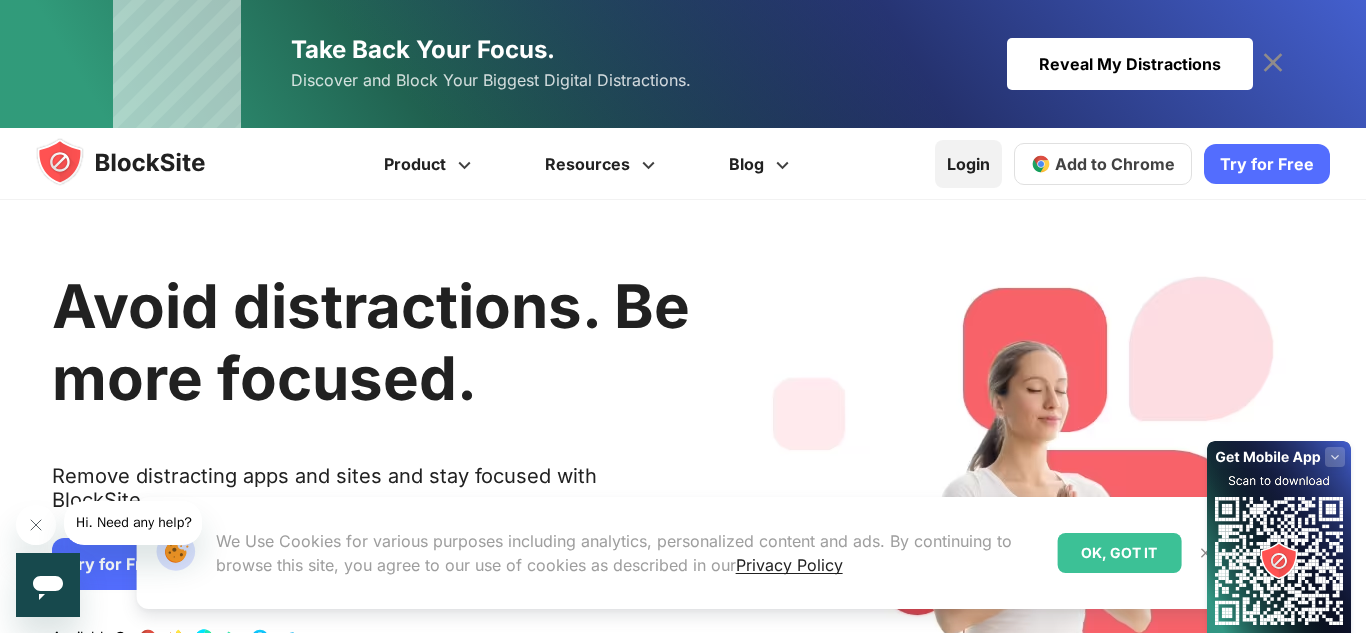 click on "Login" at bounding box center [968, 164] 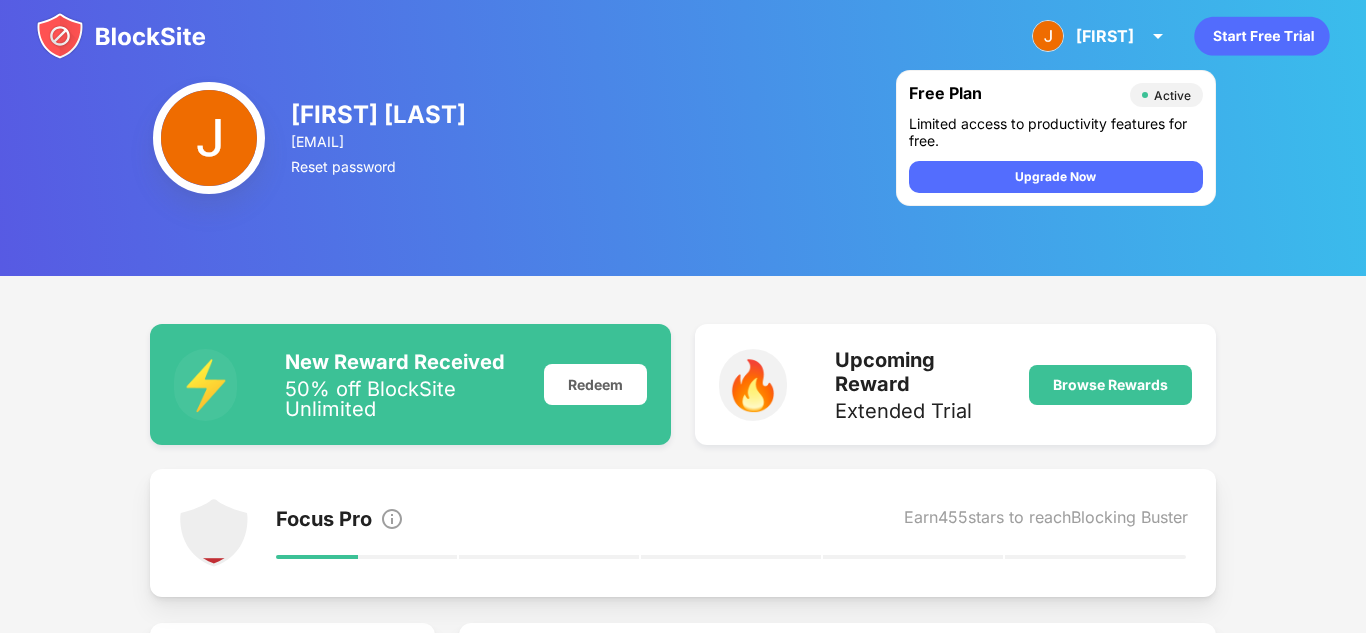 scroll, scrollTop: 0, scrollLeft: 0, axis: both 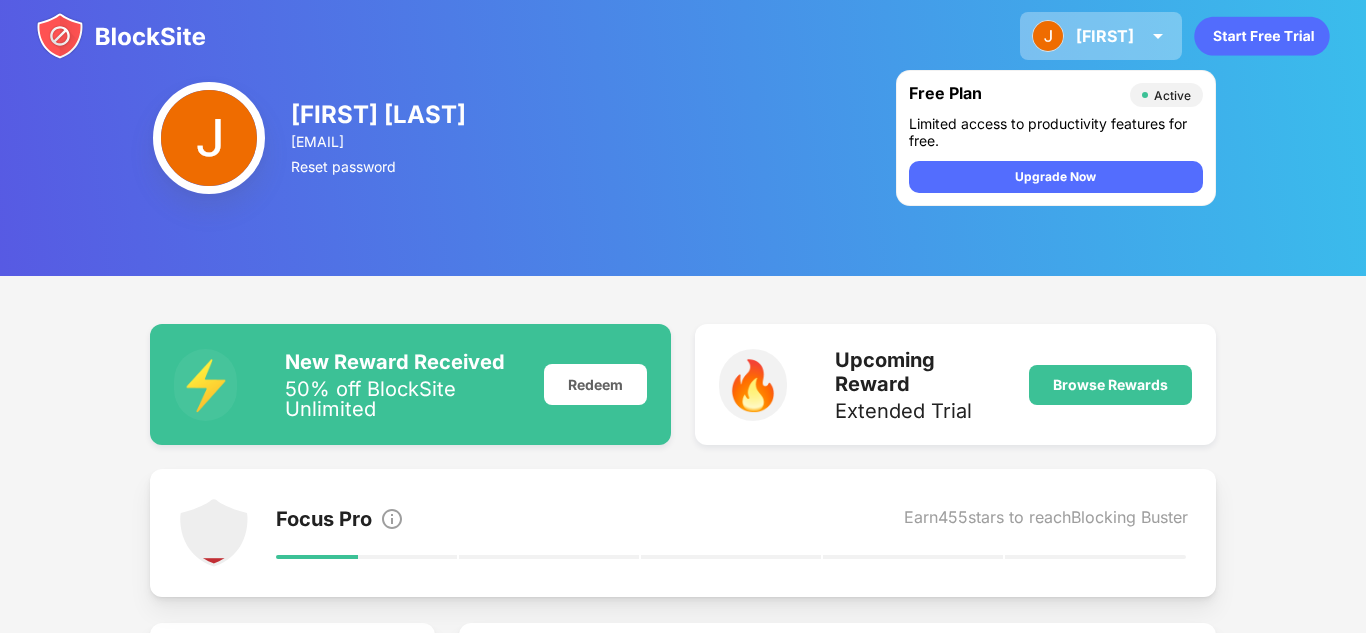 click on "Jaden Jaden Lozada View Account Insights Premium Rewards Settings Support Log Out" at bounding box center (1101, 36) 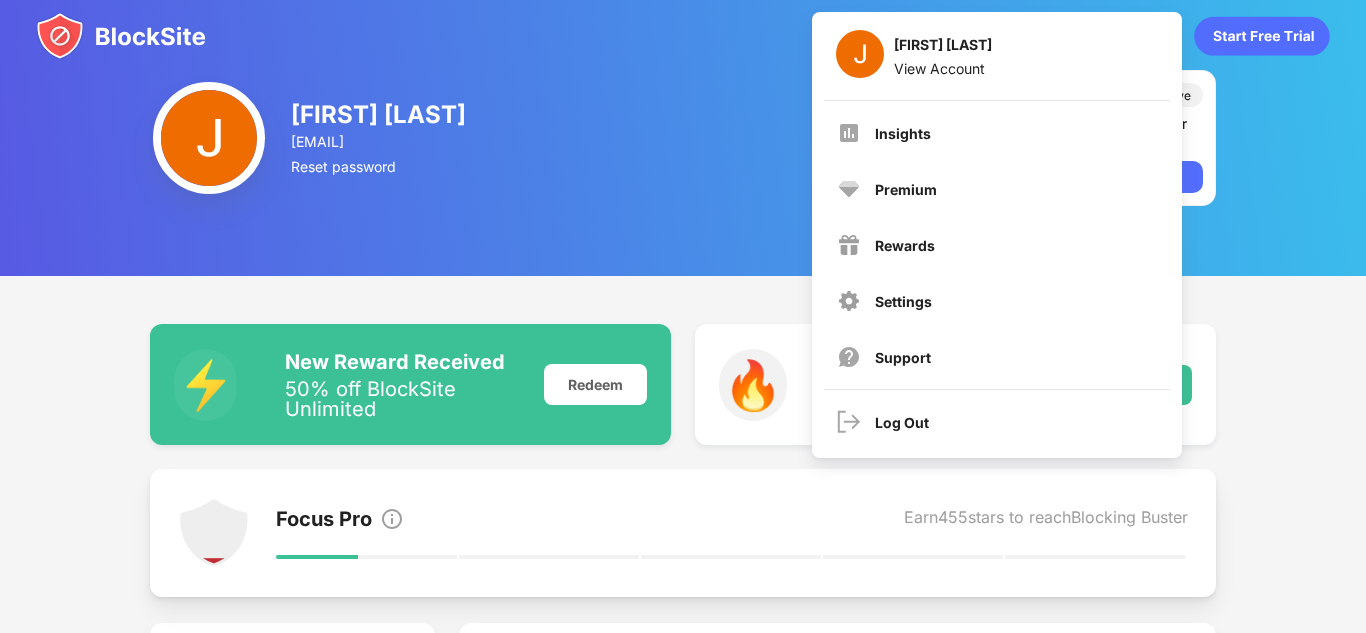click on "Insights Premium Rewards Settings Support" at bounding box center [997, 245] 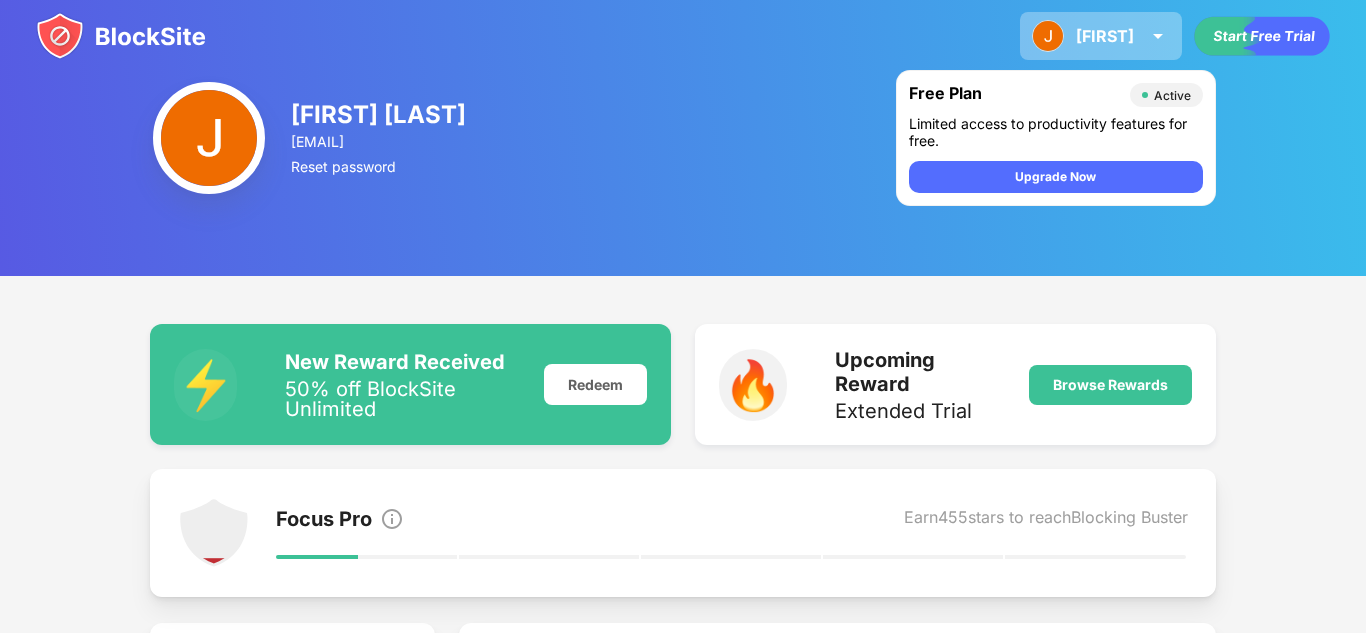 click on "[FIRST] [FIRST] [LAST] View Account Insights Premium Rewards Settings Support Log Out" at bounding box center (1101, 36) 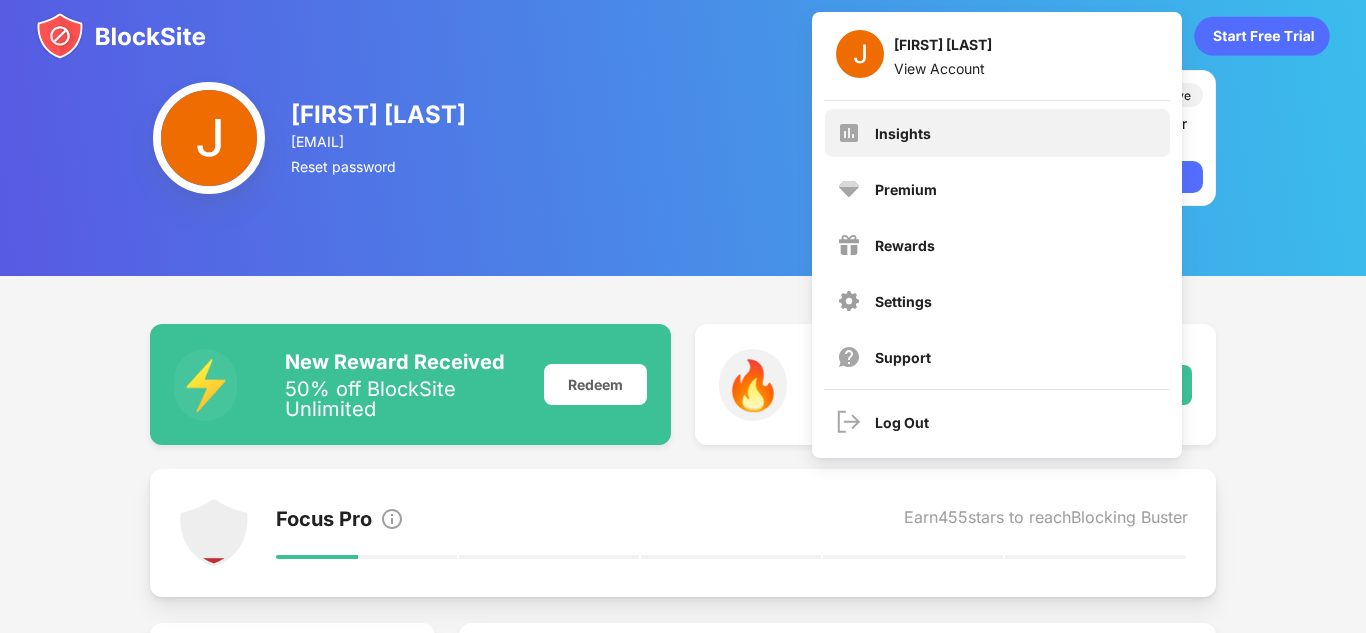 click on "Insights" at bounding box center (997, 133) 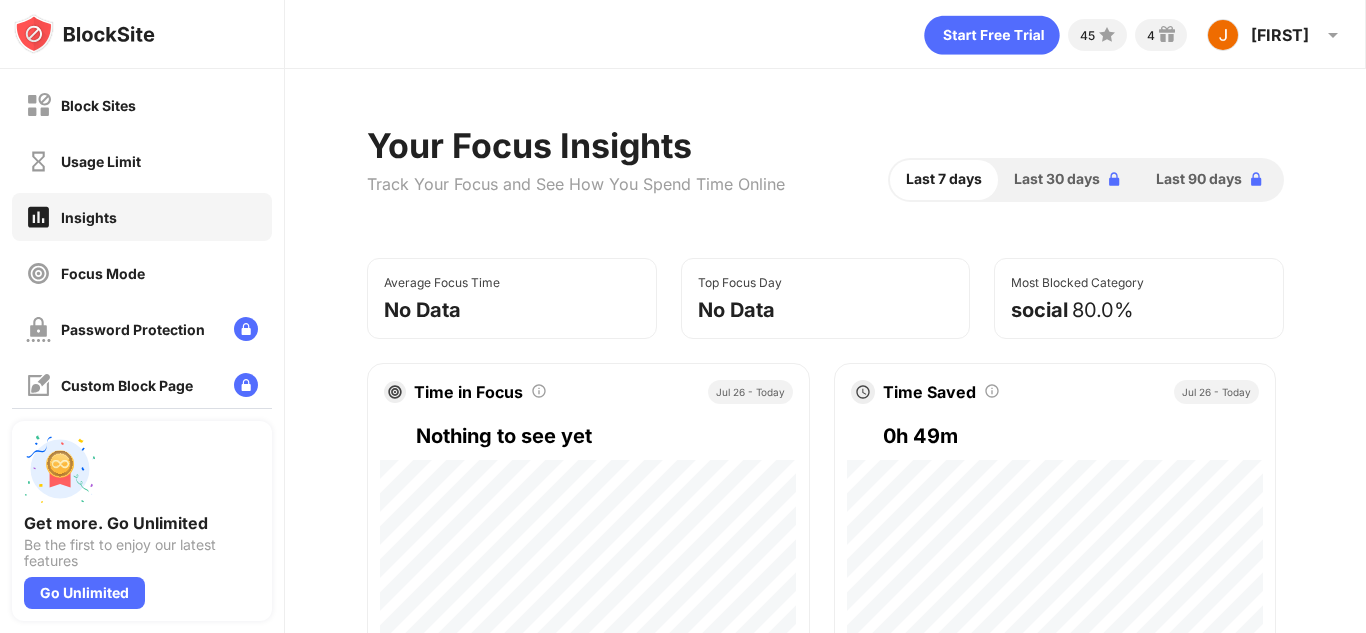 click on "Block Sites Usage Limit Insights Focus Mode Password Protection Custom Block Page Settings About" at bounding box center [142, 301] 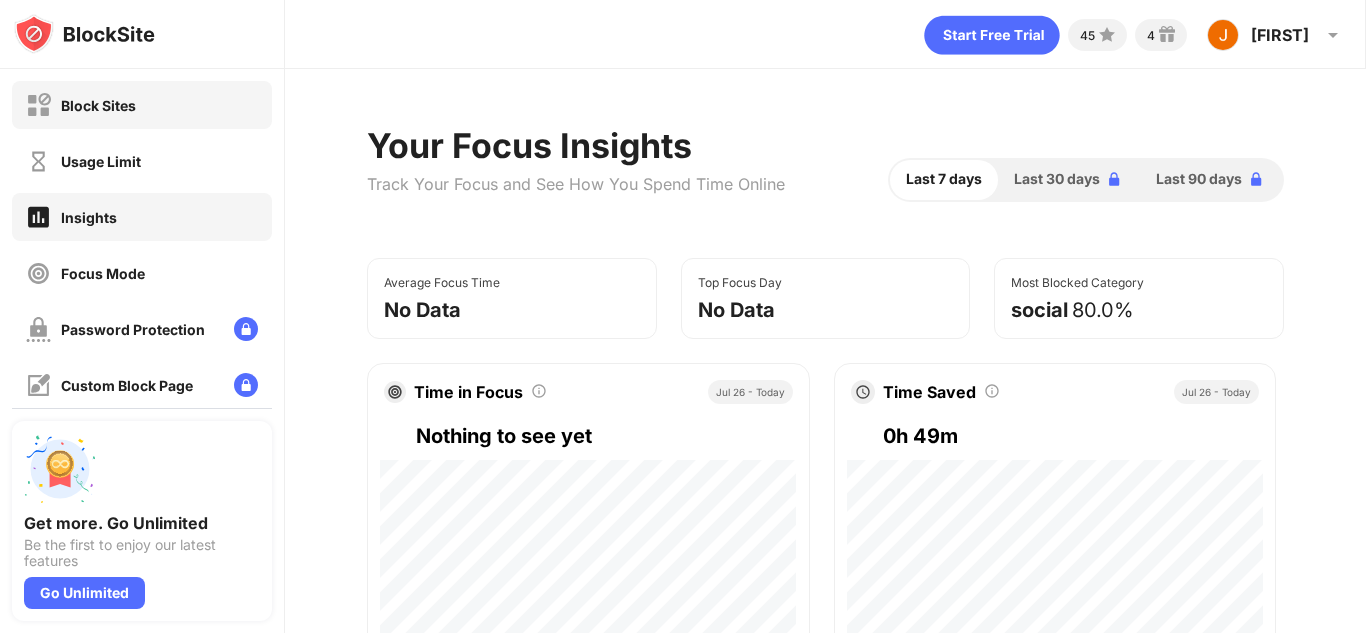 click on "Block Sites" at bounding box center [142, 105] 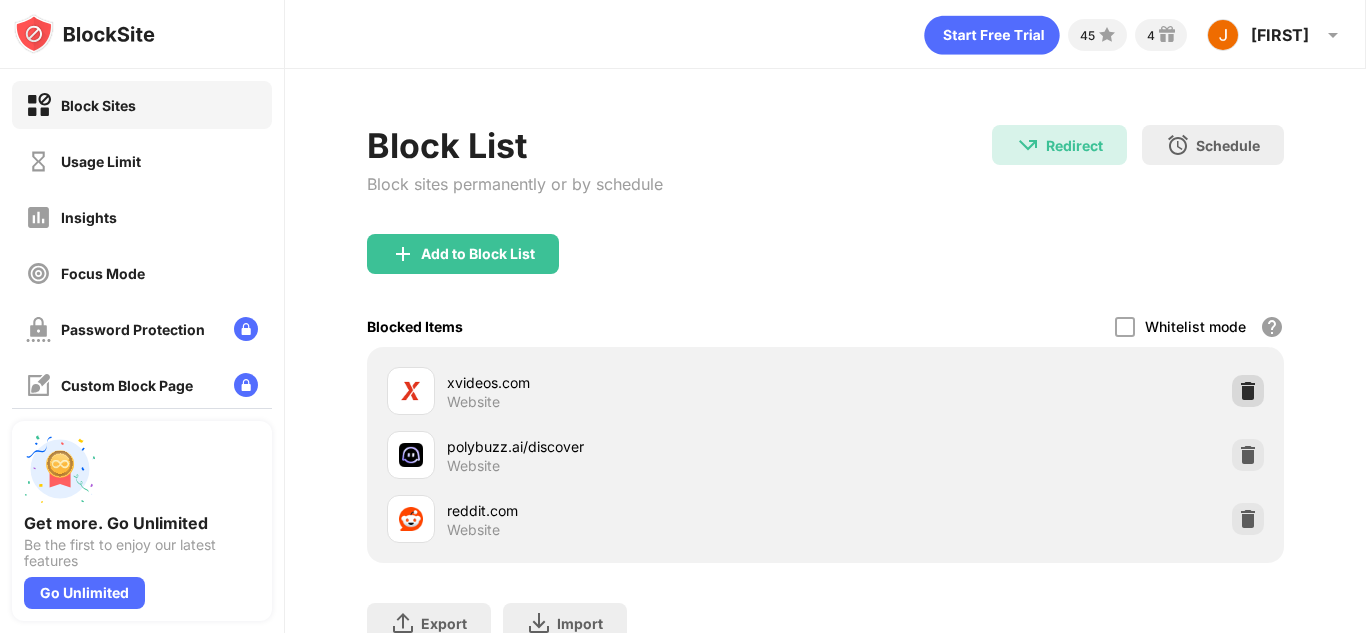 click at bounding box center [1248, 391] 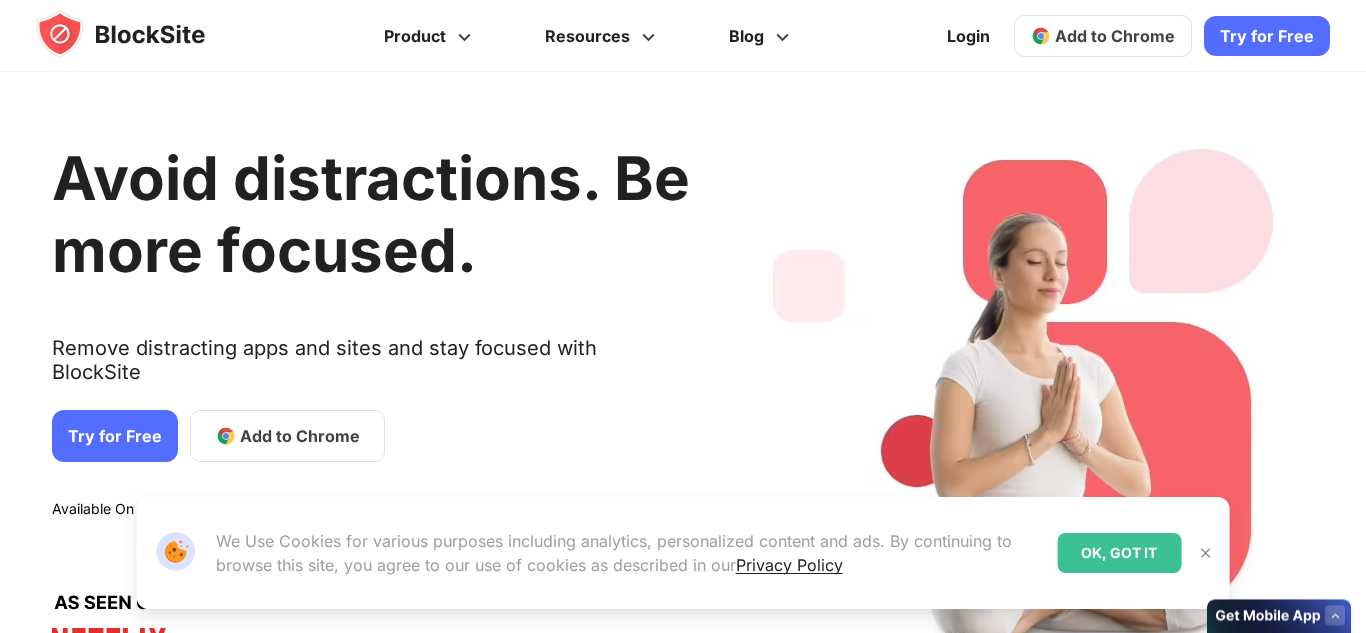 scroll, scrollTop: 0, scrollLeft: 0, axis: both 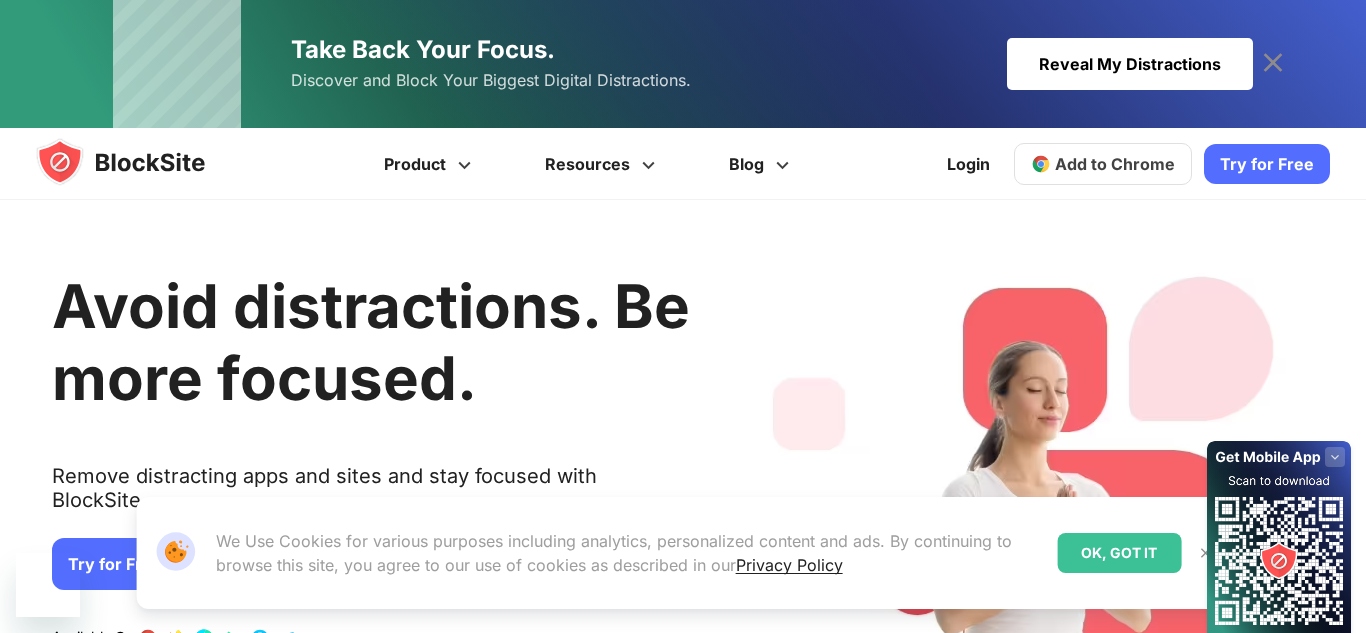 click on "Take Back Your Focus.
Discover and Block Your Biggest Digital Distractions.
Reveal My Distractions
Reveal My Distractions" at bounding box center (683, 64) 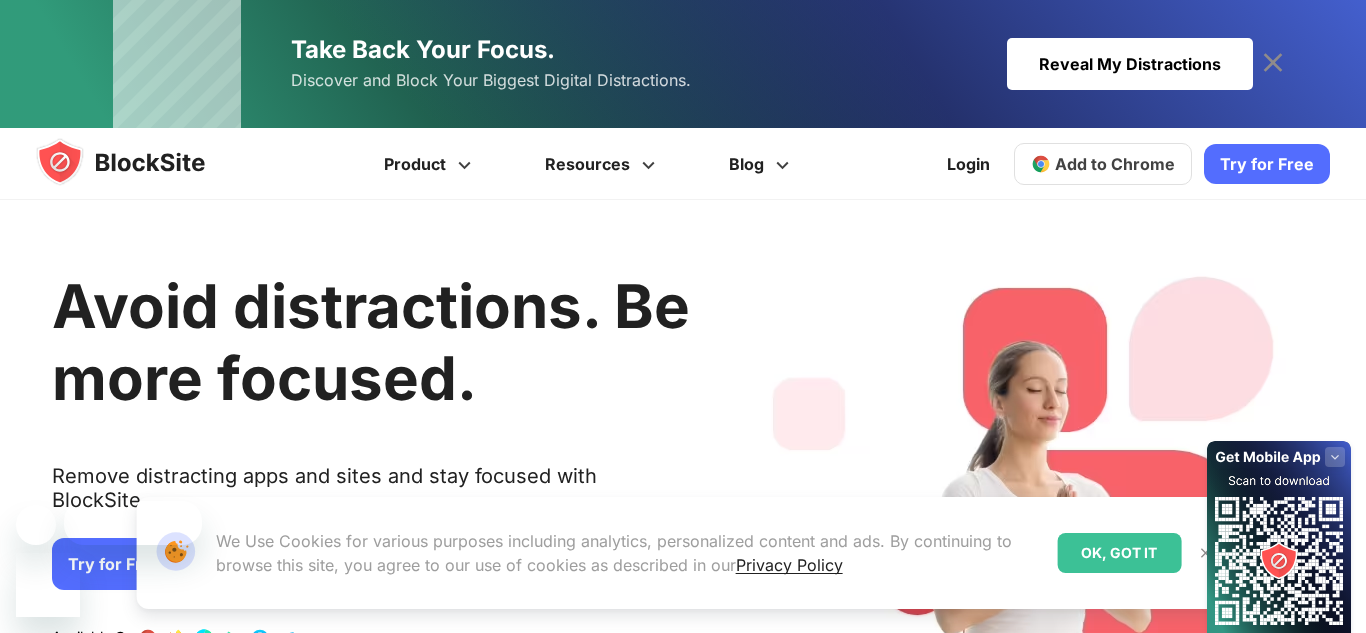 scroll, scrollTop: 0, scrollLeft: 0, axis: both 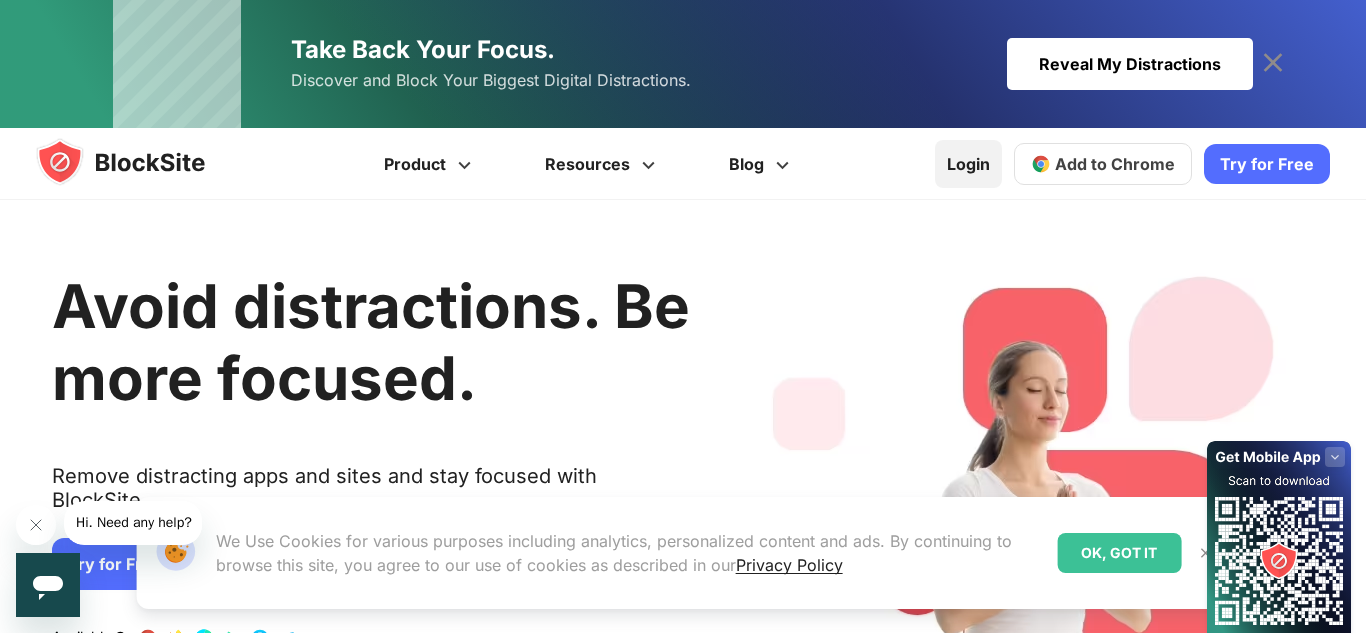 click on "Login" at bounding box center (968, 164) 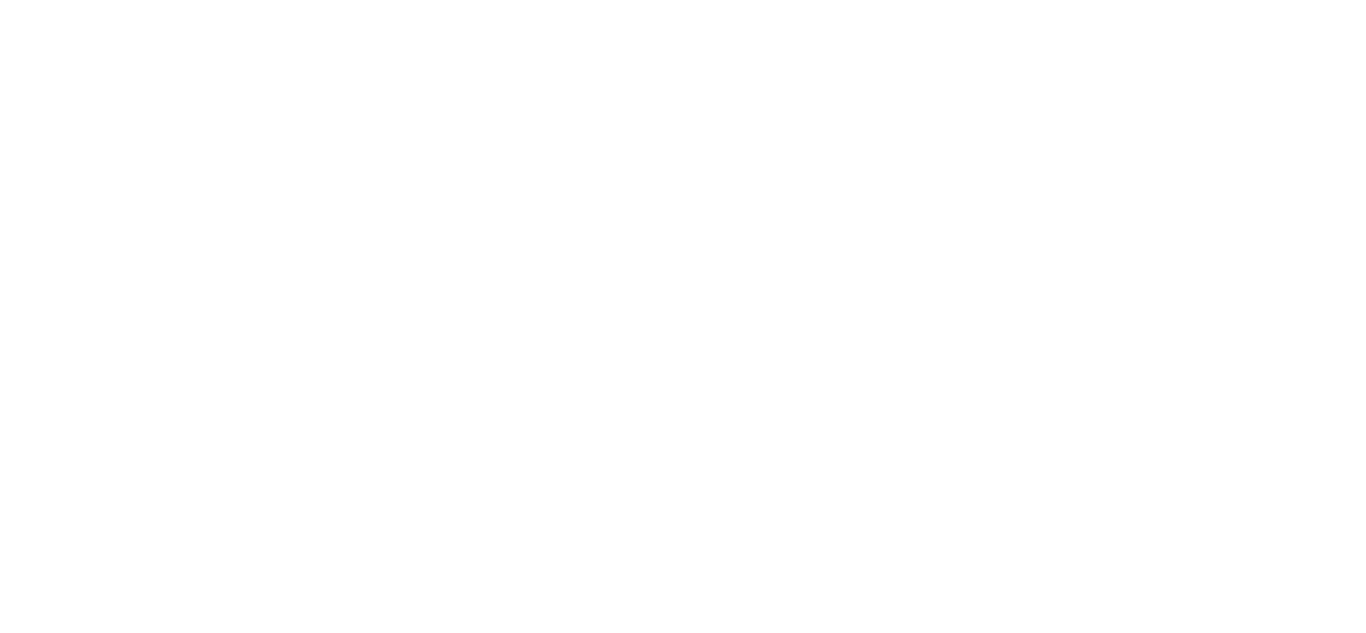 scroll, scrollTop: 0, scrollLeft: 0, axis: both 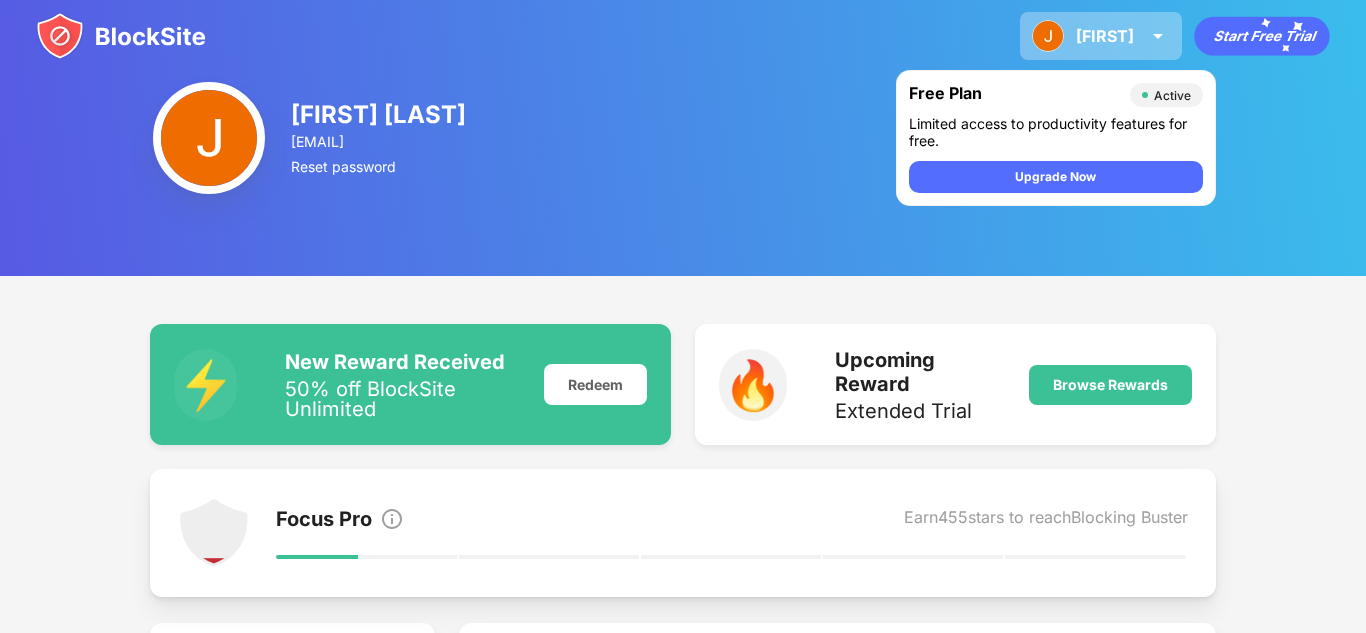 click on "[FIRST] [FIRST] [LAST] View Account Insights Premium Rewards Settings Support Log Out" at bounding box center (1101, 36) 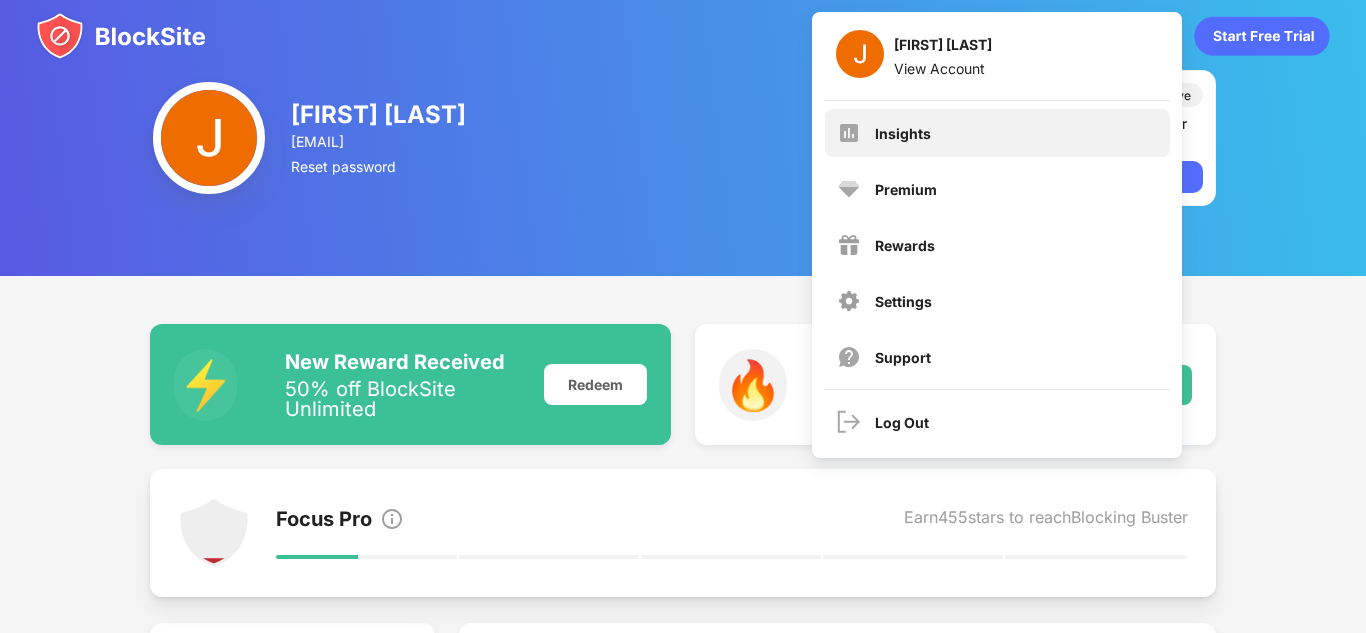 click on "Insights" at bounding box center (997, 133) 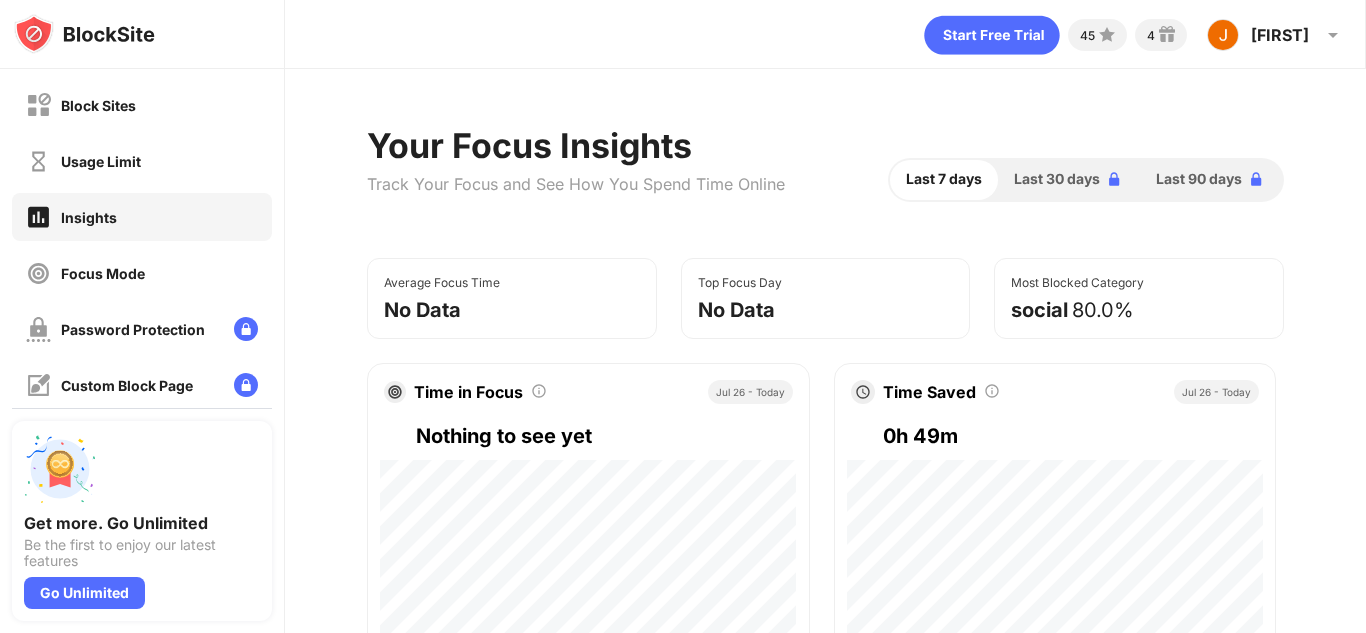 click on "Block Sites" at bounding box center [142, 105] 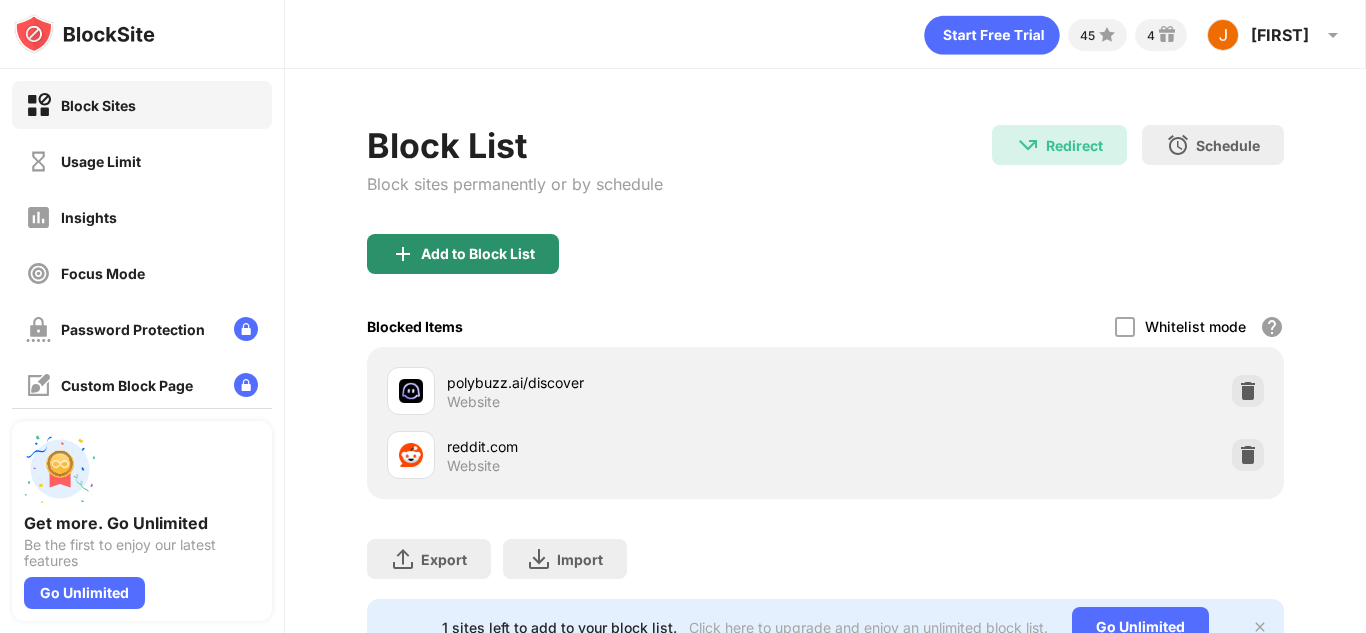 click on "Add to Block List" at bounding box center [463, 254] 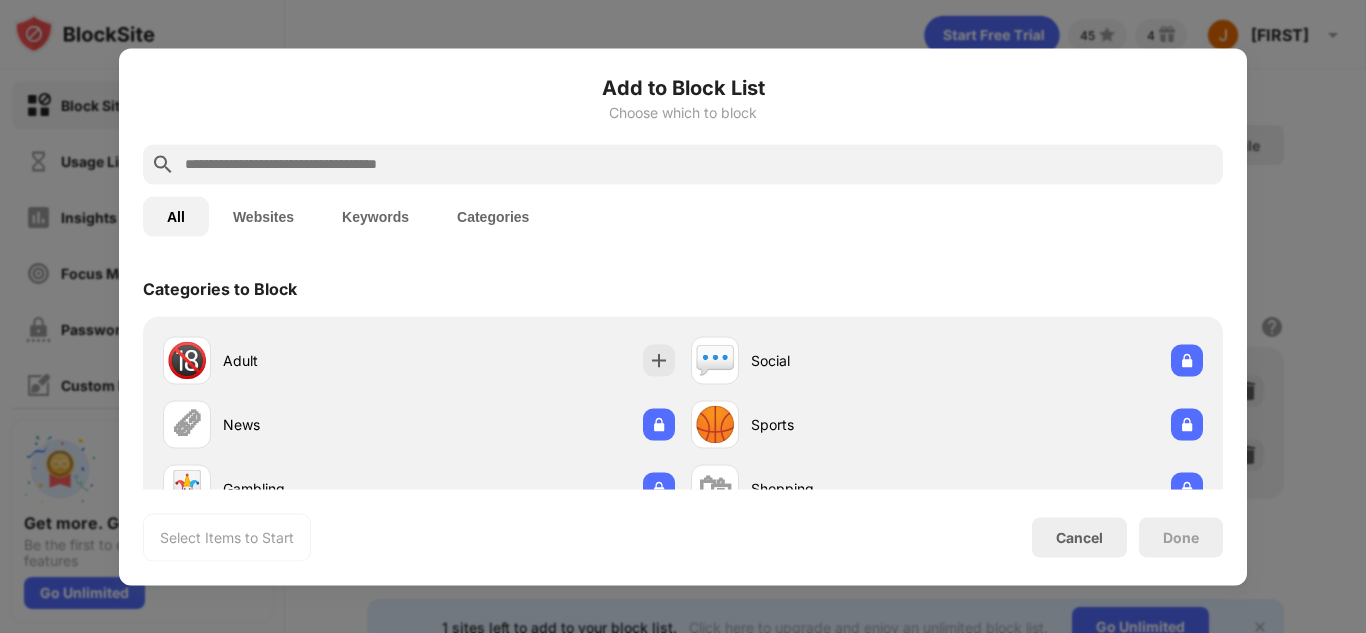 click at bounding box center [699, 164] 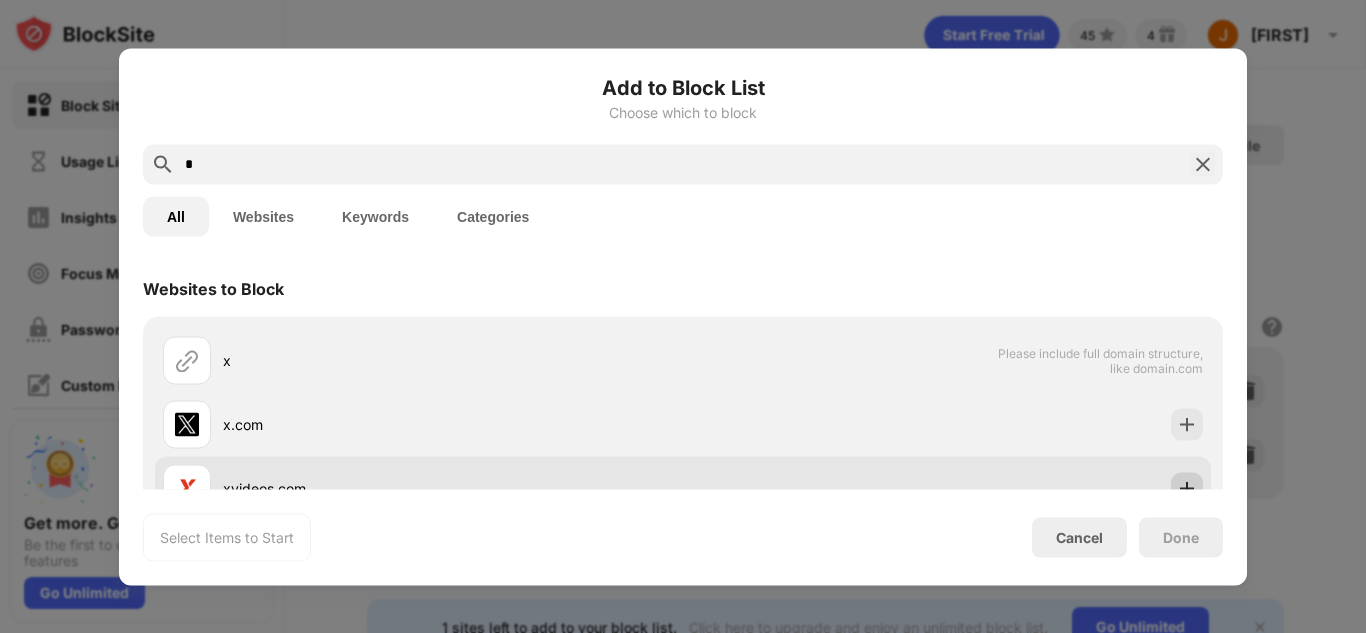 type on "*" 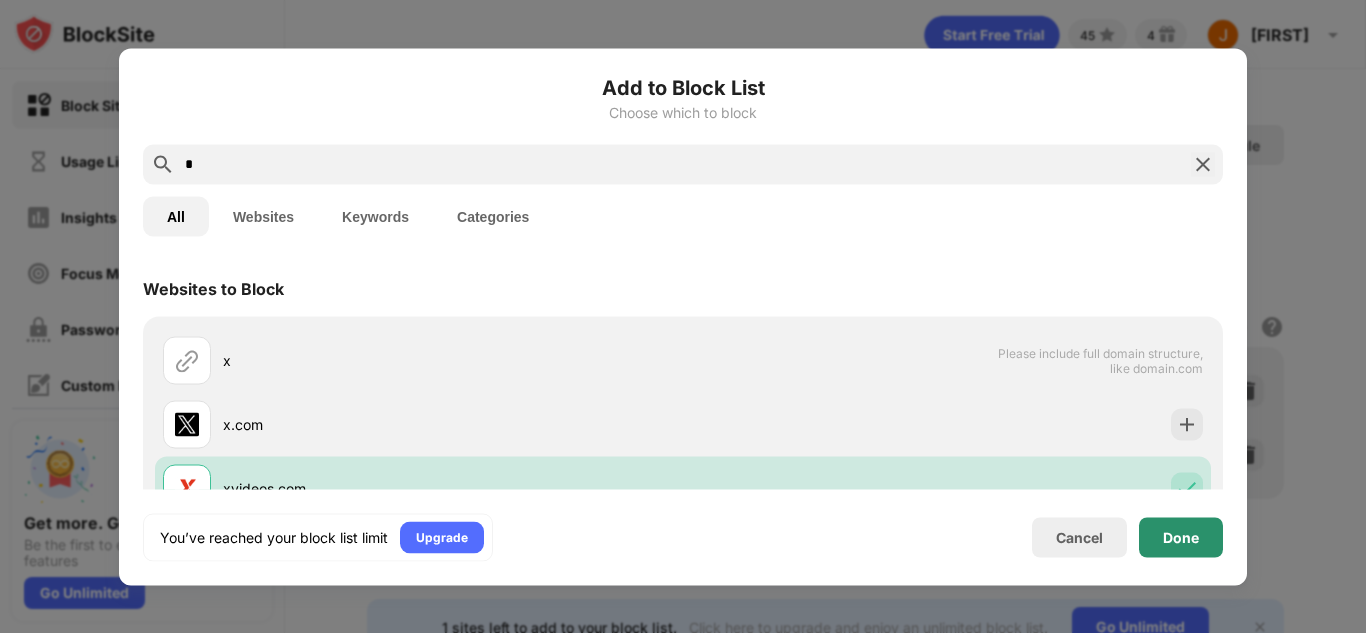 click on "Done" at bounding box center (1181, 537) 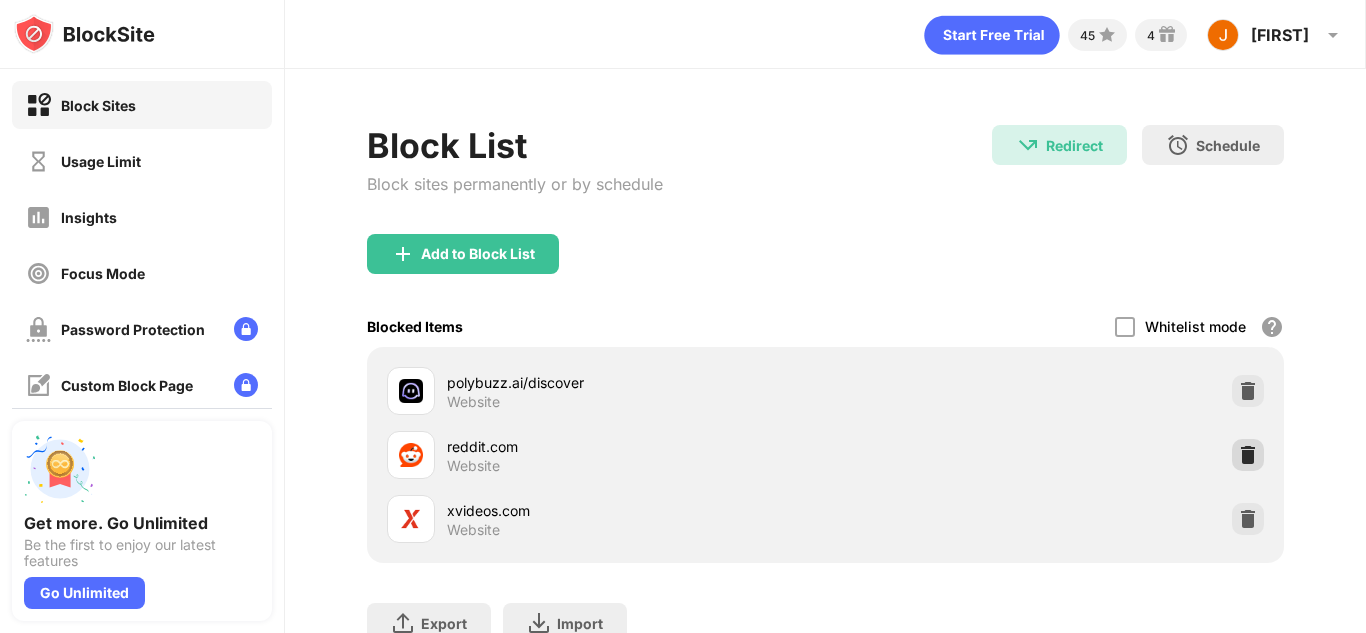 click at bounding box center (1248, 455) 